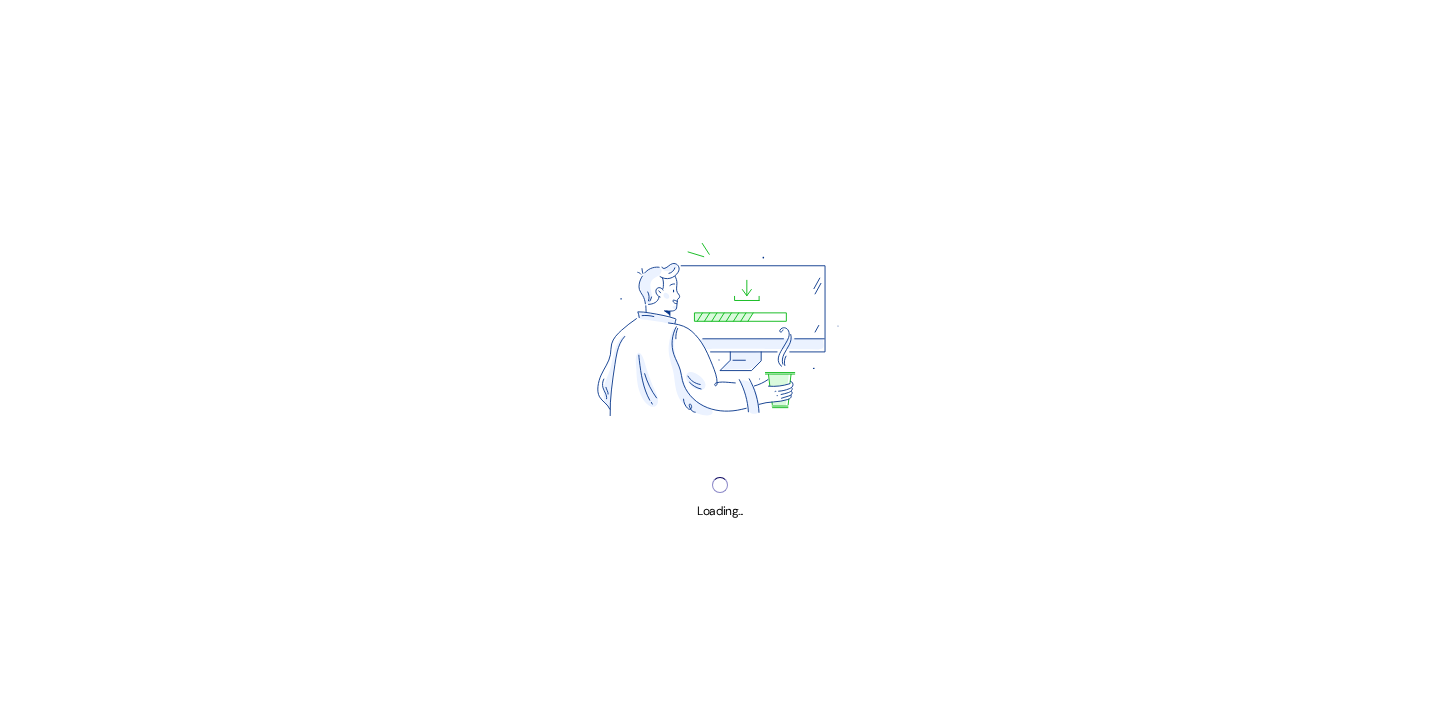 scroll, scrollTop: 0, scrollLeft: 0, axis: both 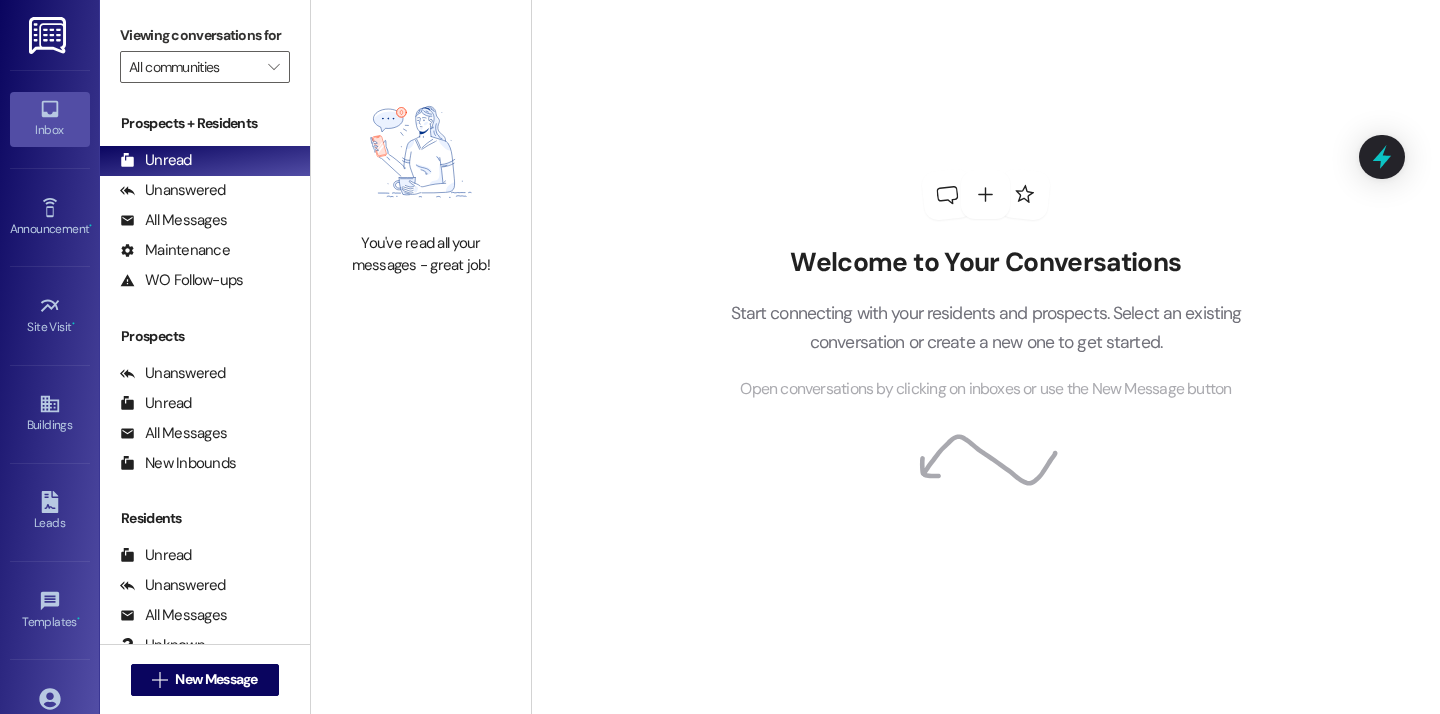 click on "Welcome to Your Conversations Start connecting with your residents and prospects. Select an existing conversation or create a new one to get started. Open conversations by clicking on inboxes or use the New Message button" at bounding box center [985, 357] 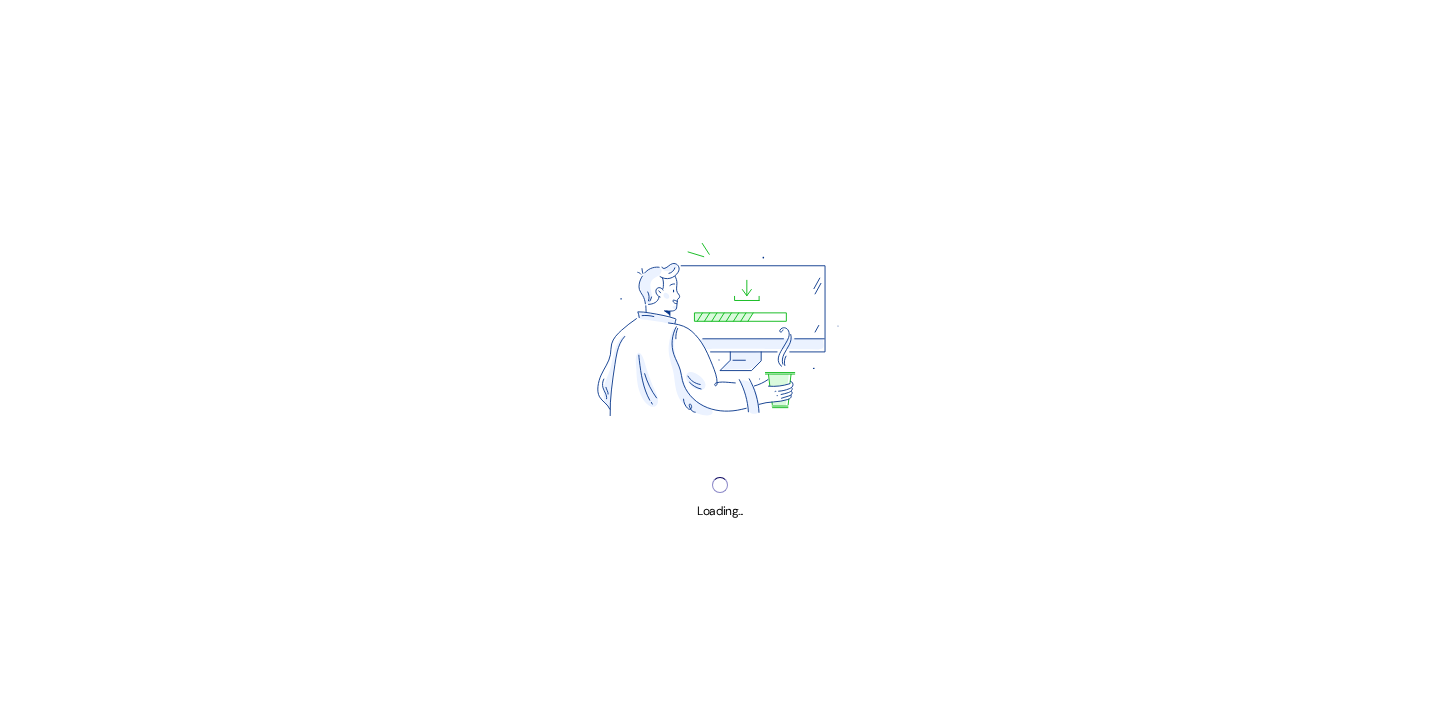 scroll, scrollTop: 0, scrollLeft: 0, axis: both 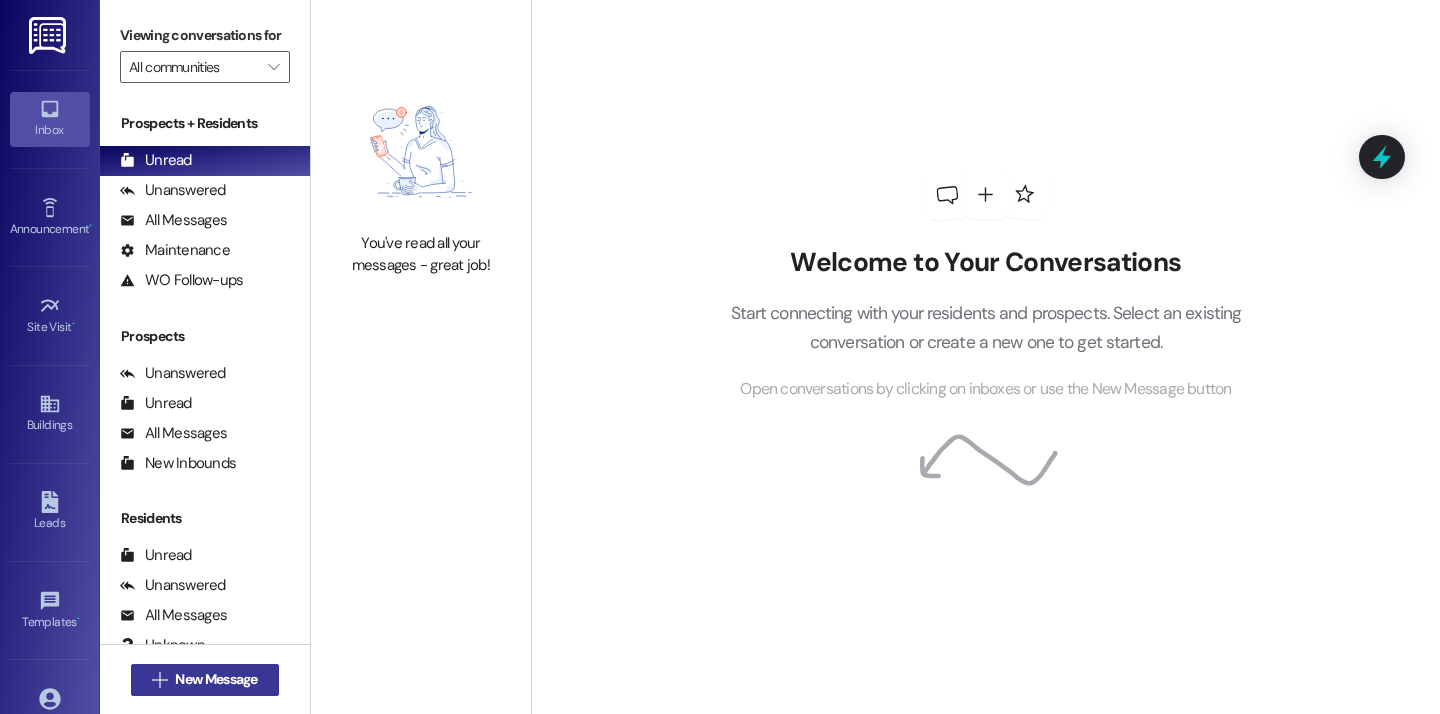 click on "New Message" at bounding box center (216, 679) 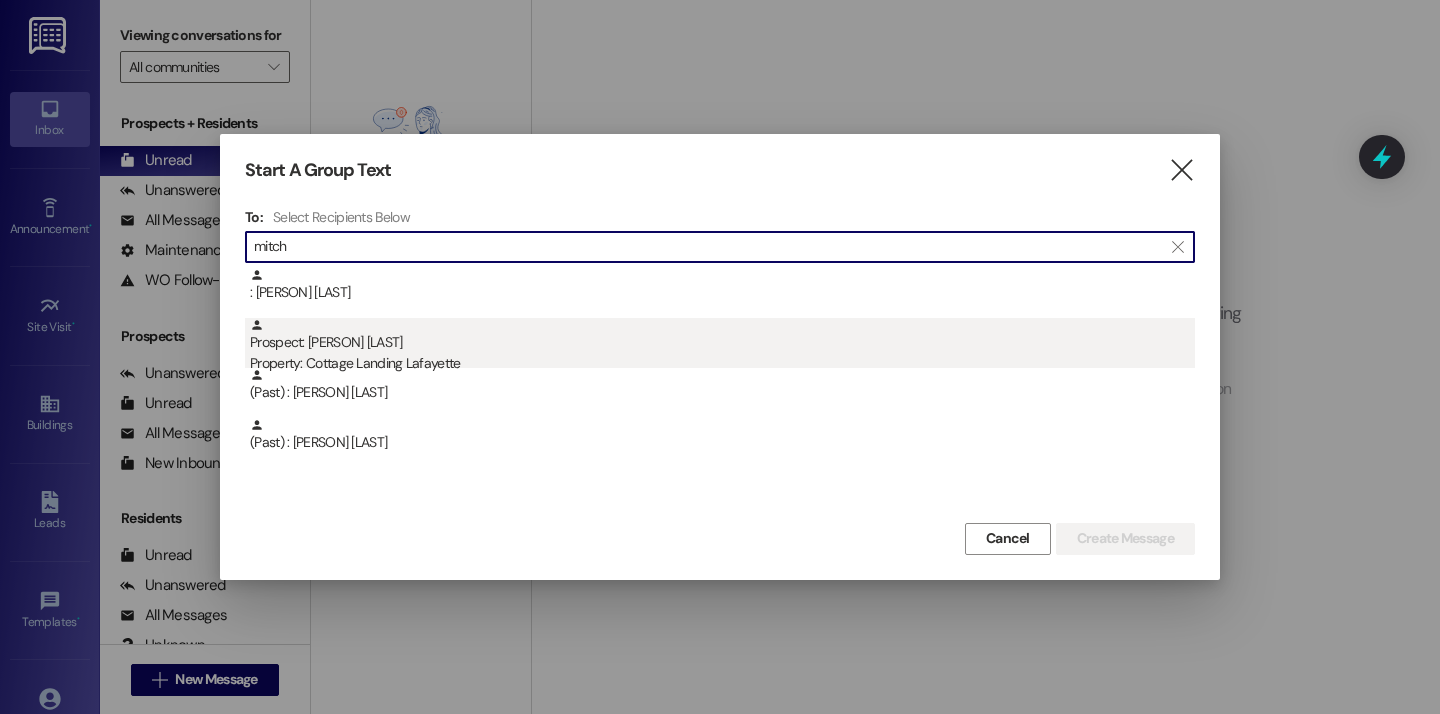 type on "mitch" 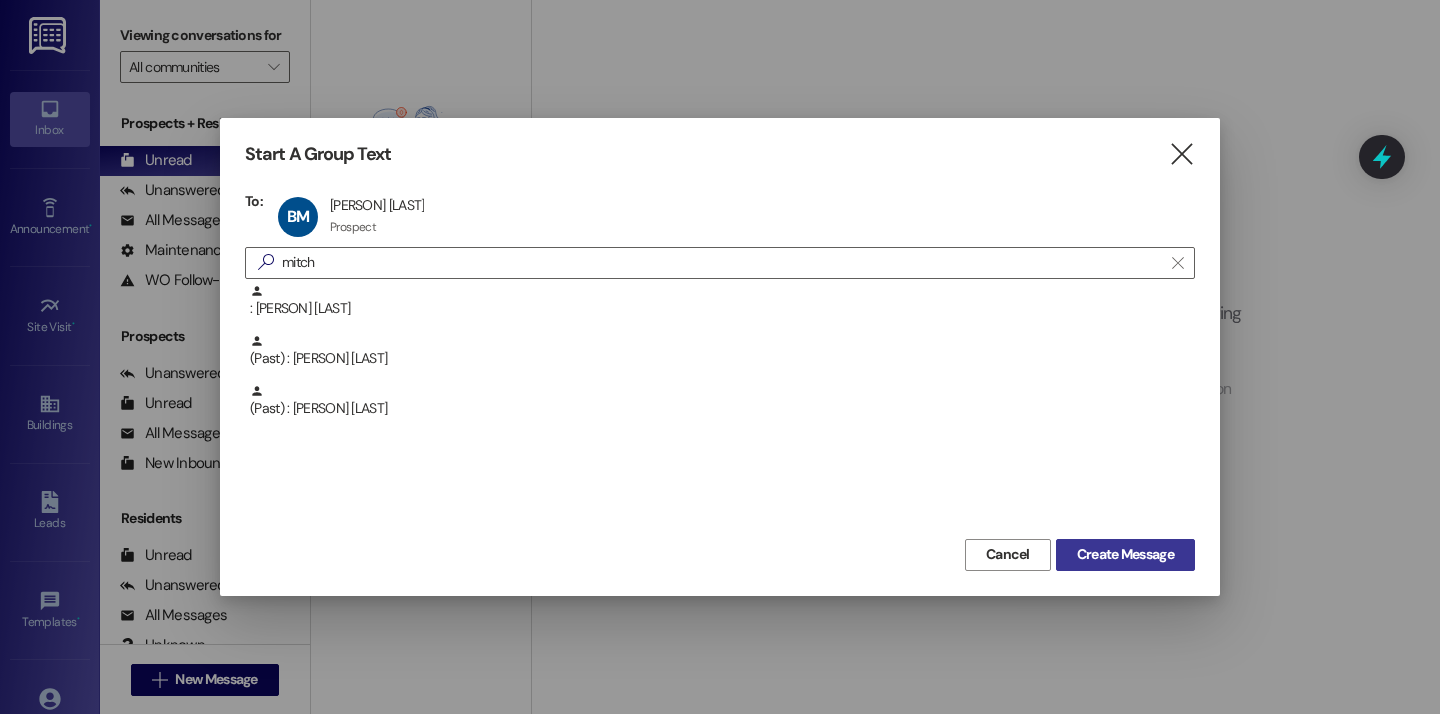 click on "Create Message" at bounding box center (1125, 554) 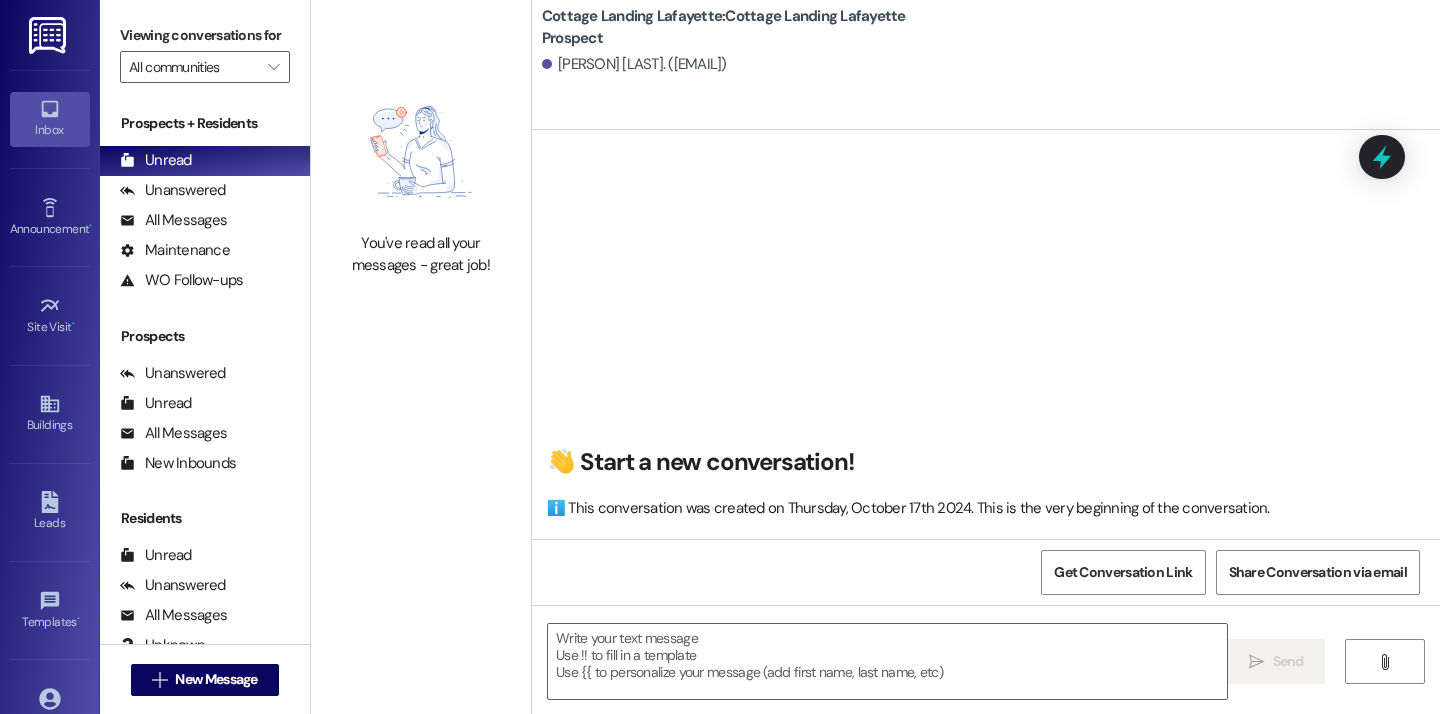scroll, scrollTop: 1, scrollLeft: 0, axis: vertical 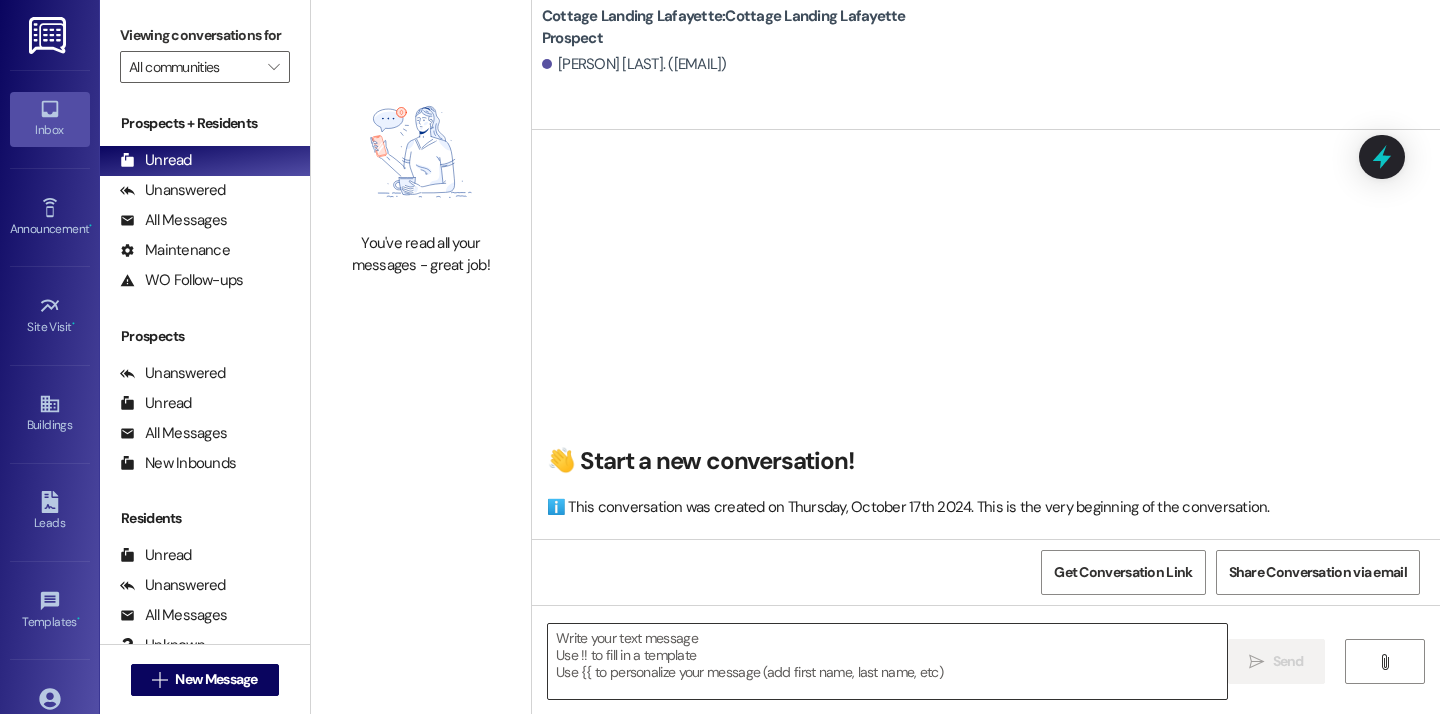click at bounding box center (887, 661) 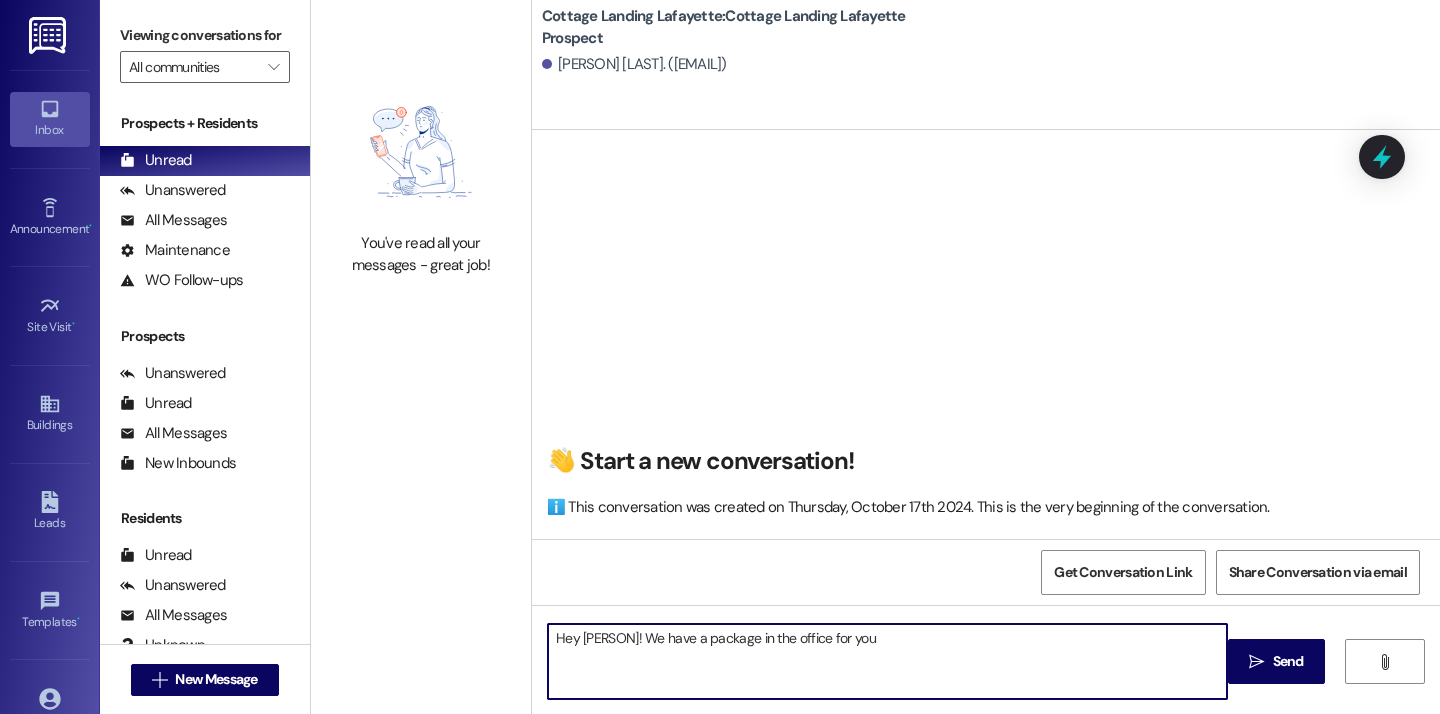 type on "Hey Brooke! We have a package in the office for you!" 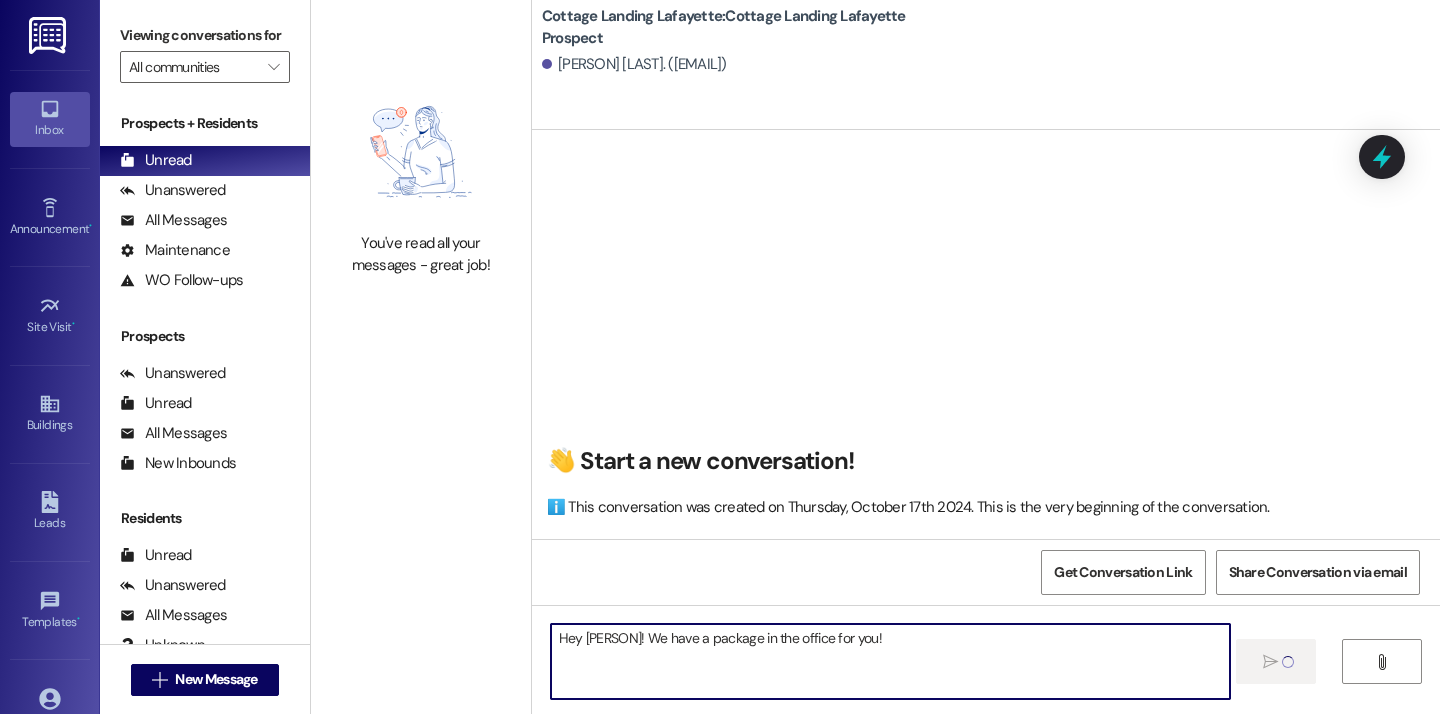type 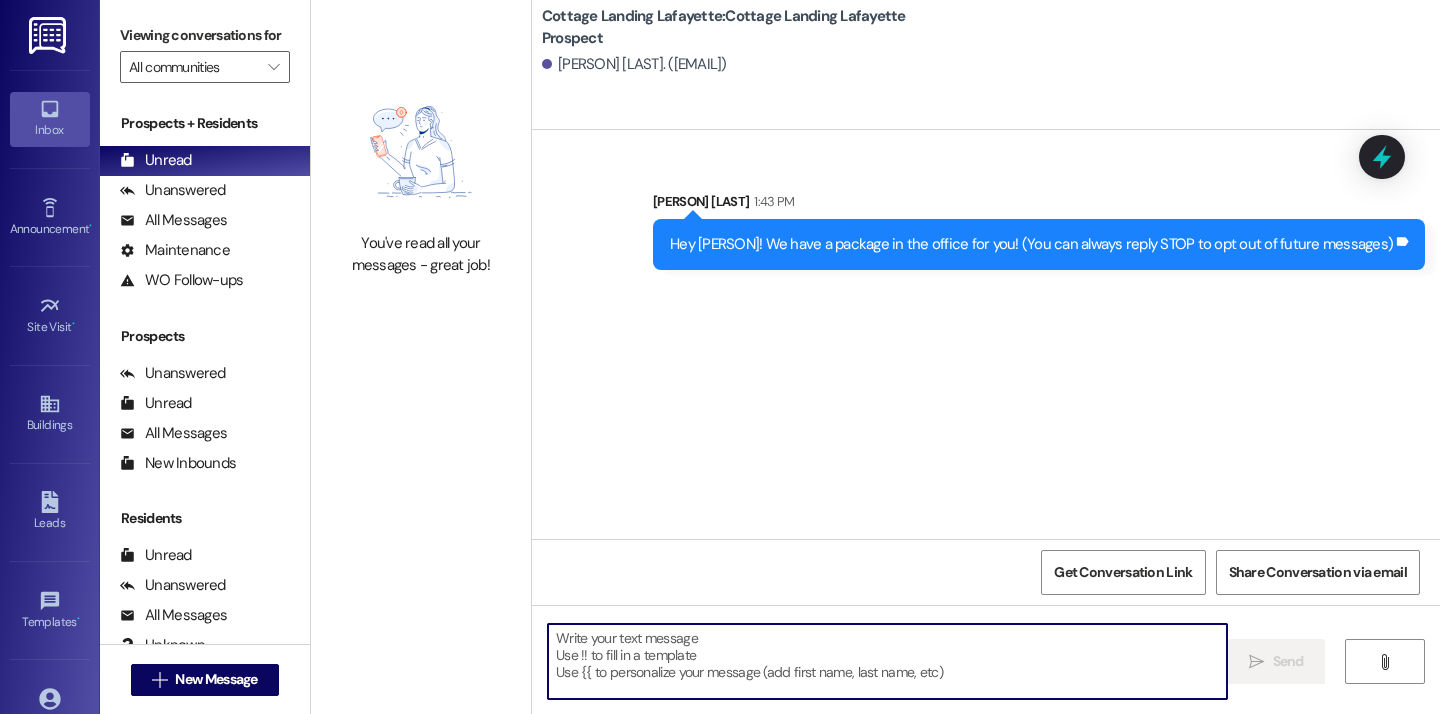 scroll, scrollTop: 0, scrollLeft: 0, axis: both 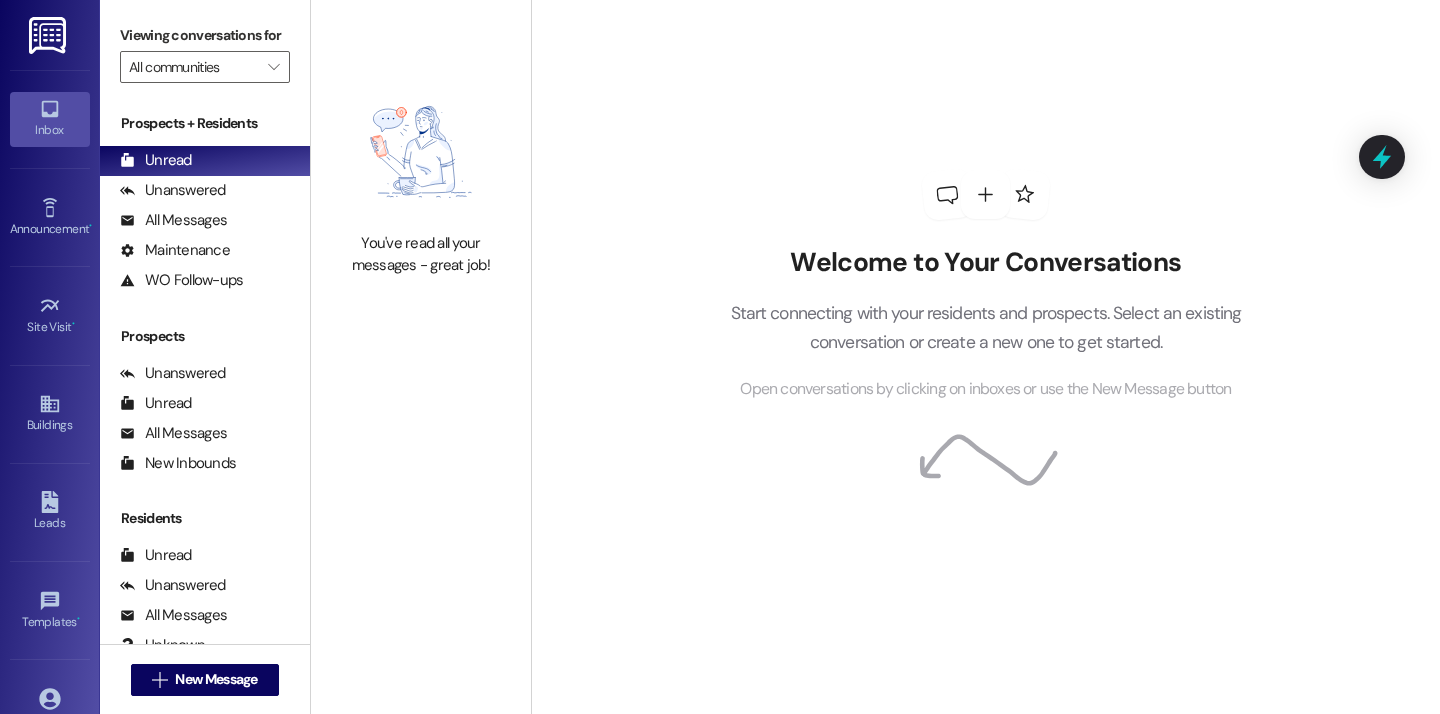 click at bounding box center (421, 152) 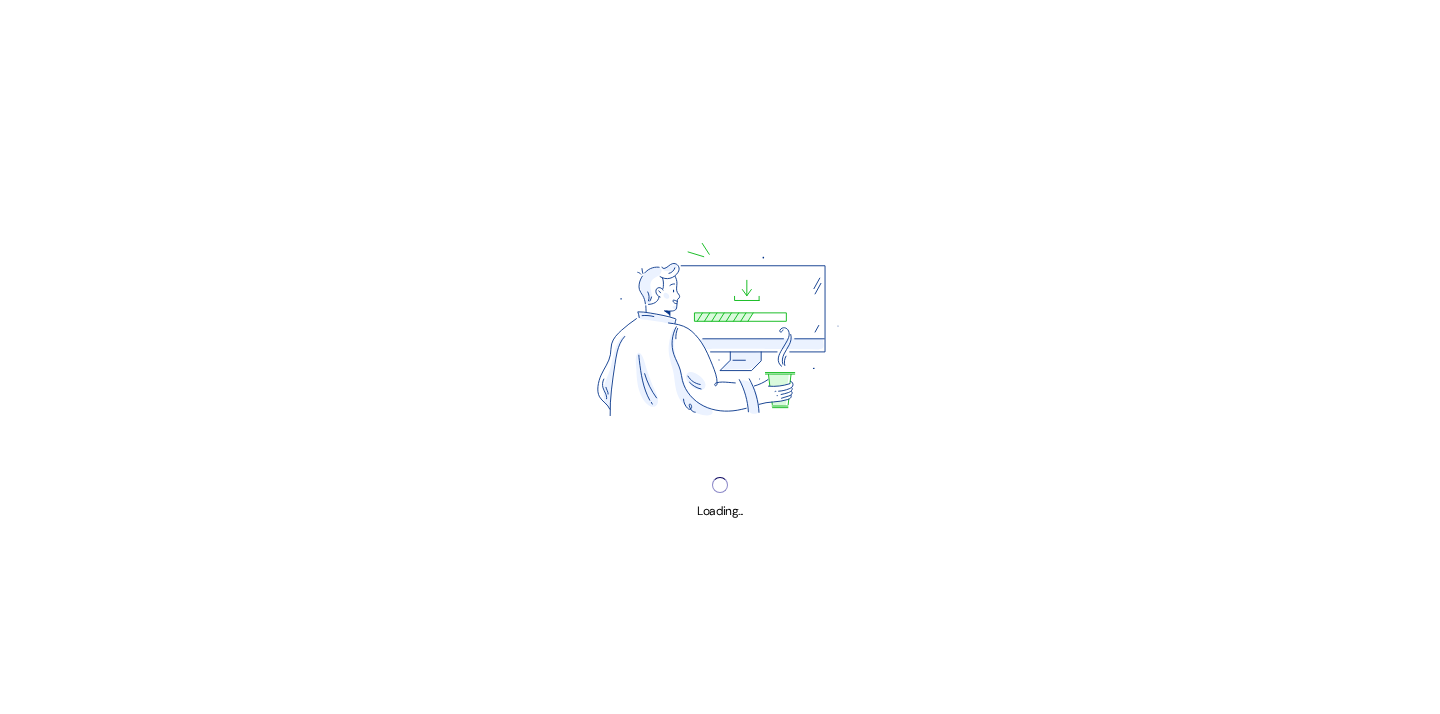 scroll, scrollTop: 0, scrollLeft: 0, axis: both 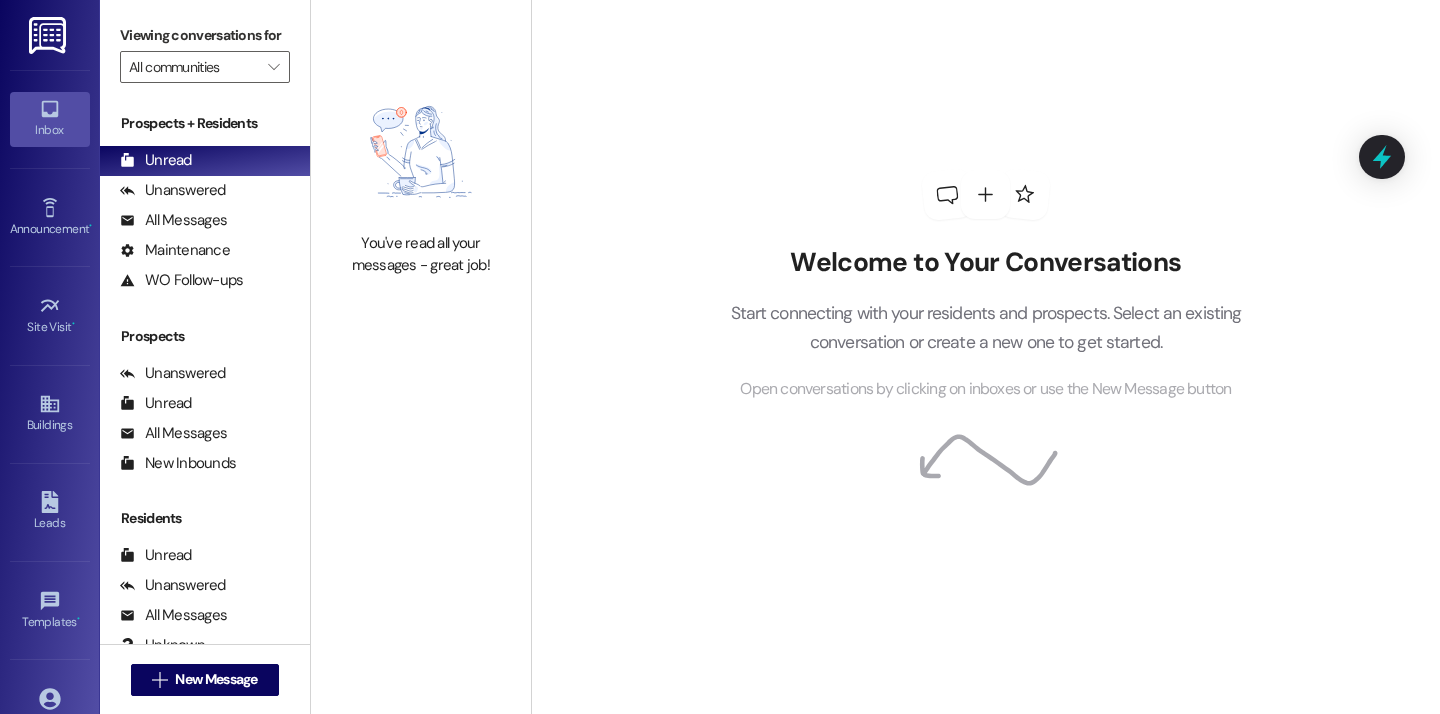 click on "Viewing conversations for All communities " at bounding box center [205, 51] 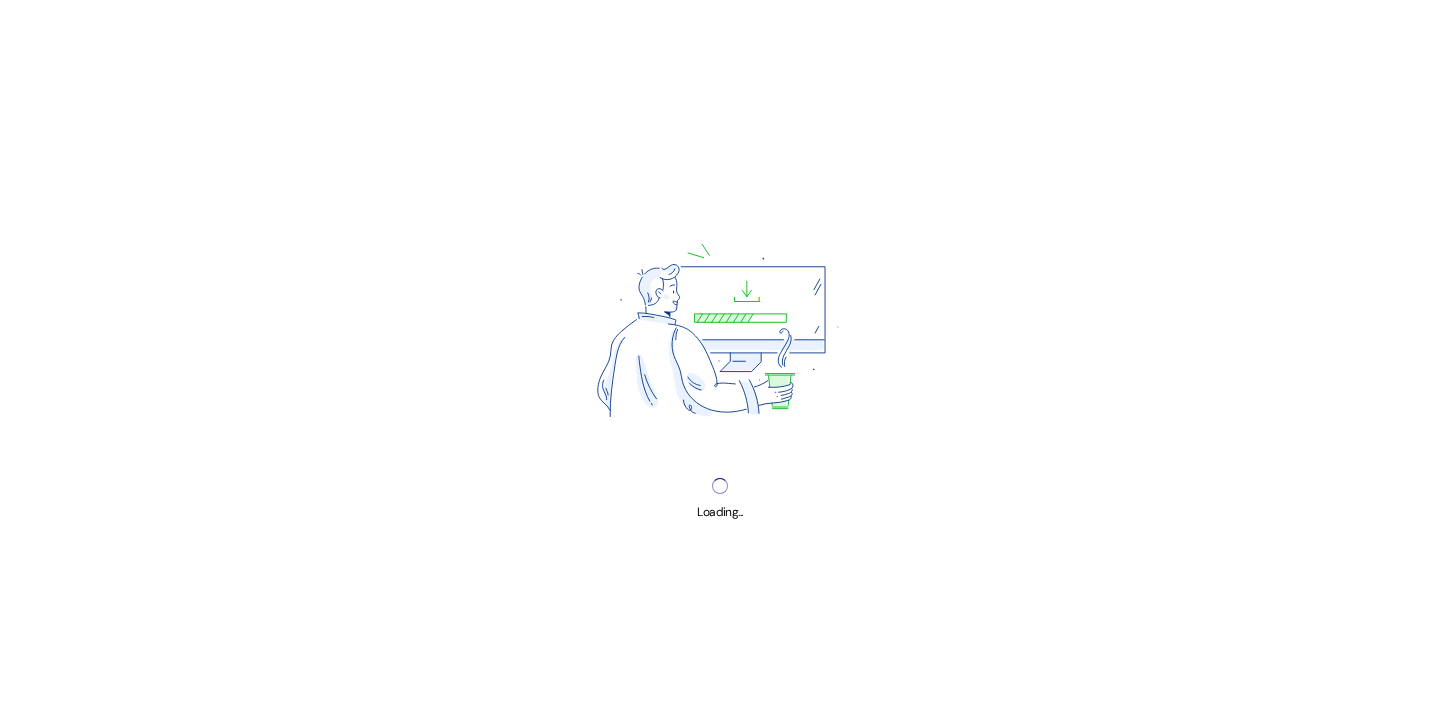 scroll, scrollTop: 0, scrollLeft: 0, axis: both 